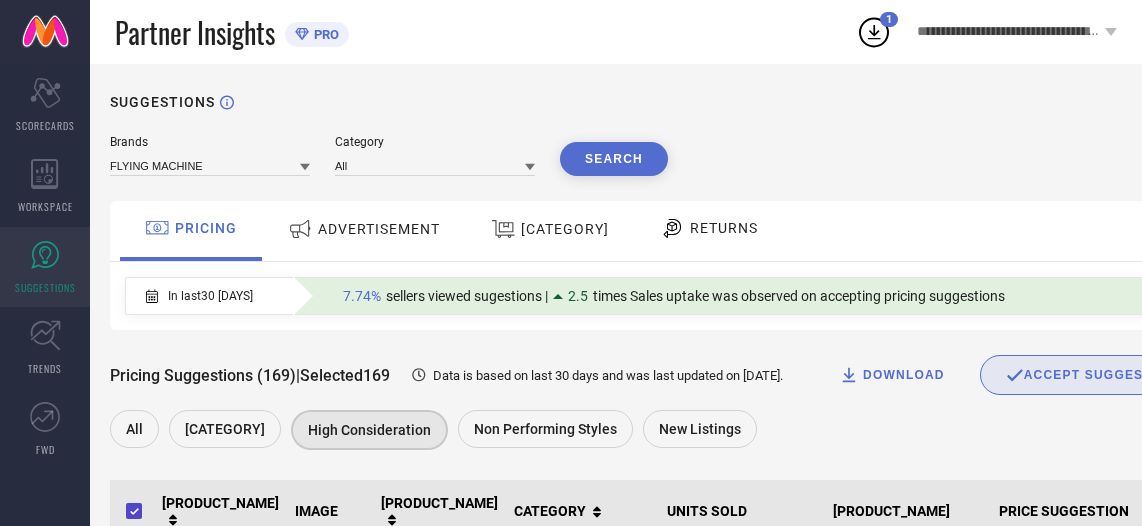 scroll, scrollTop: 1301, scrollLeft: 0, axis: vertical 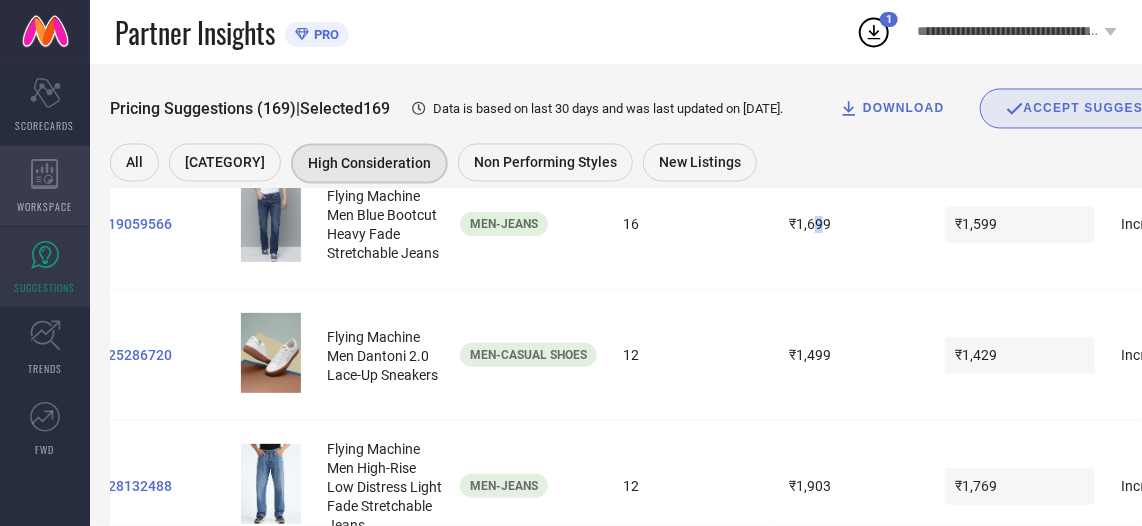 click 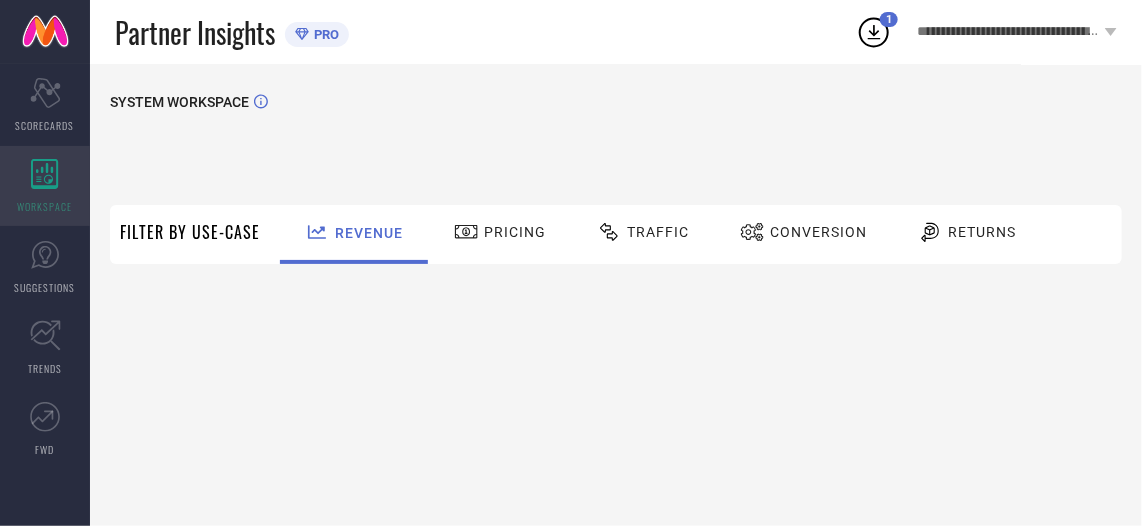 scroll, scrollTop: 0, scrollLeft: 0, axis: both 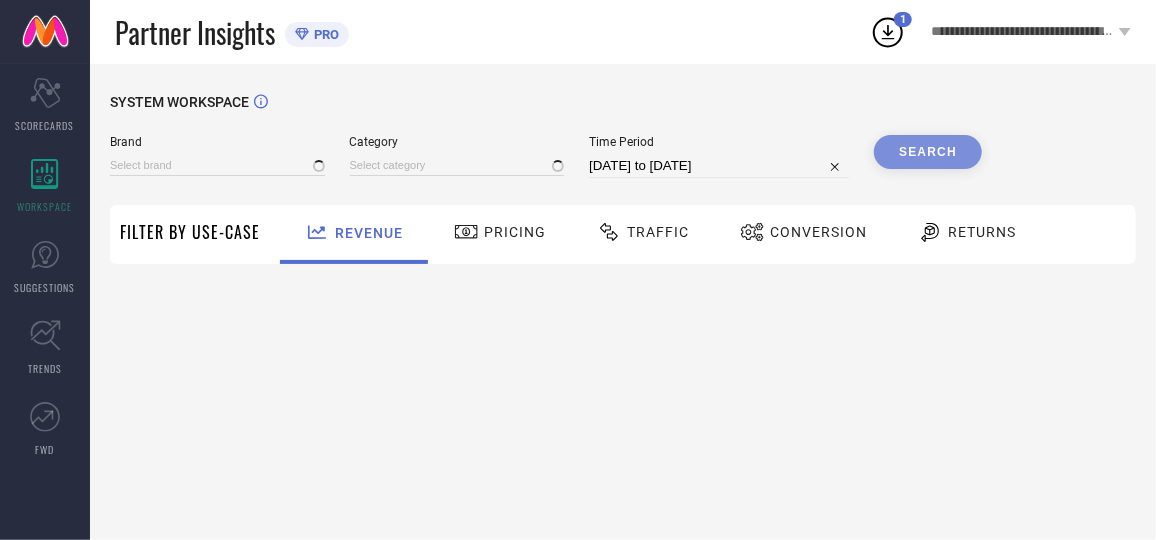 type on "AEROPOSTALE" 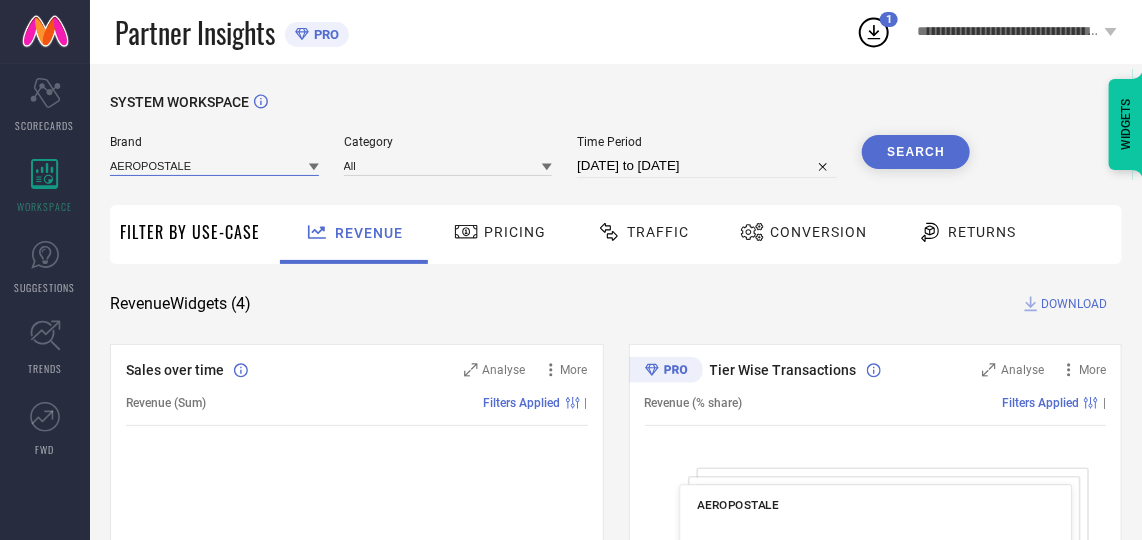 click at bounding box center (214, 165) 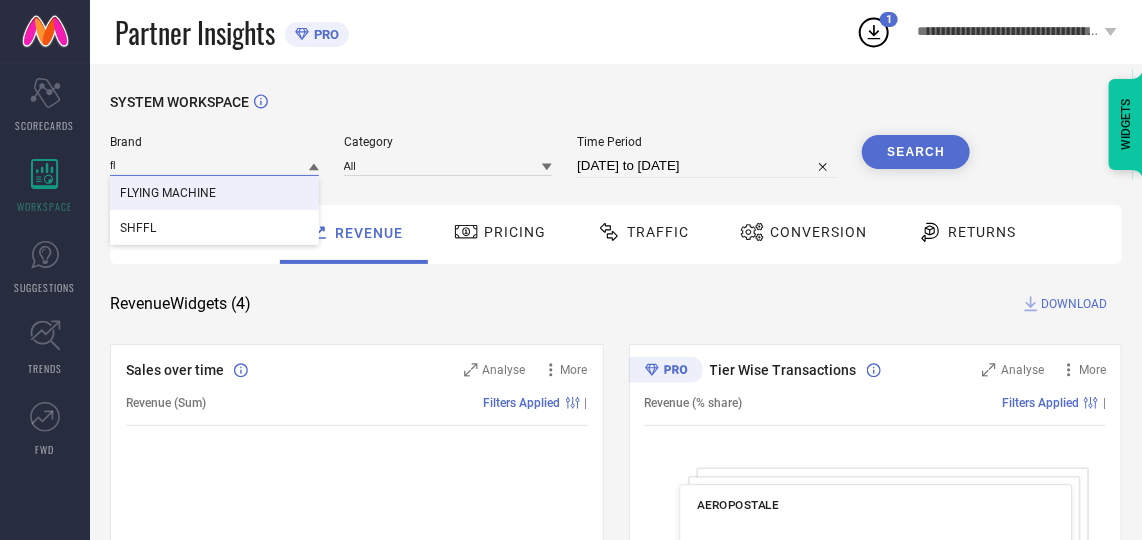 type on "fl" 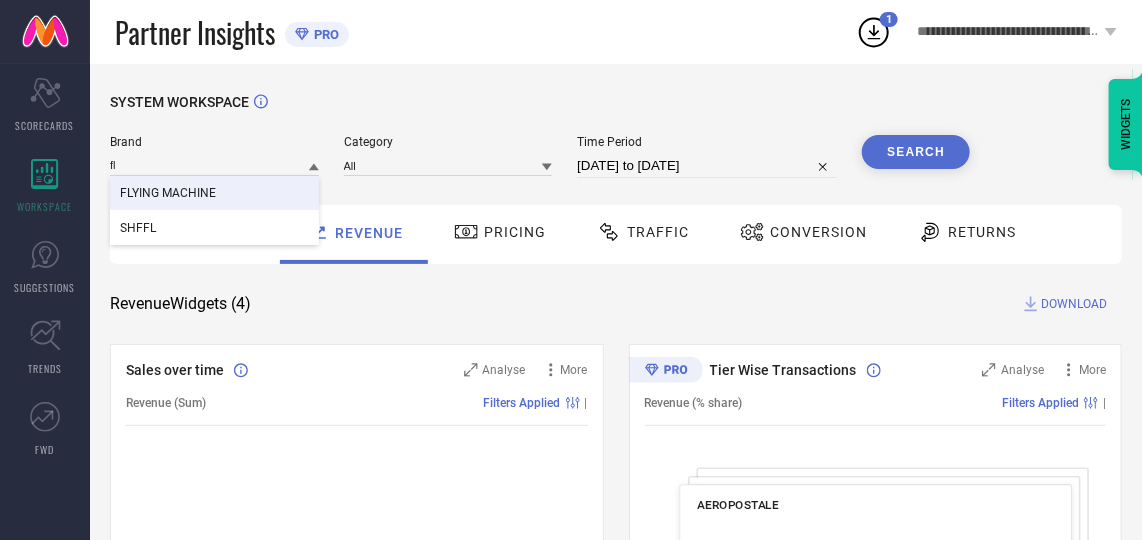 click on "FLYING MACHINE" at bounding box center (168, 193) 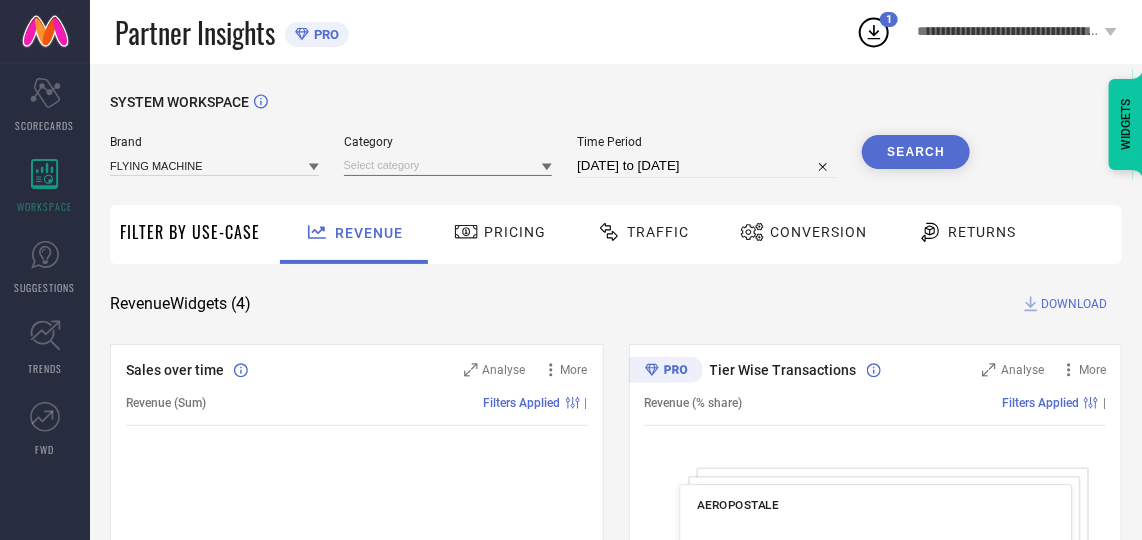 click at bounding box center (448, 165) 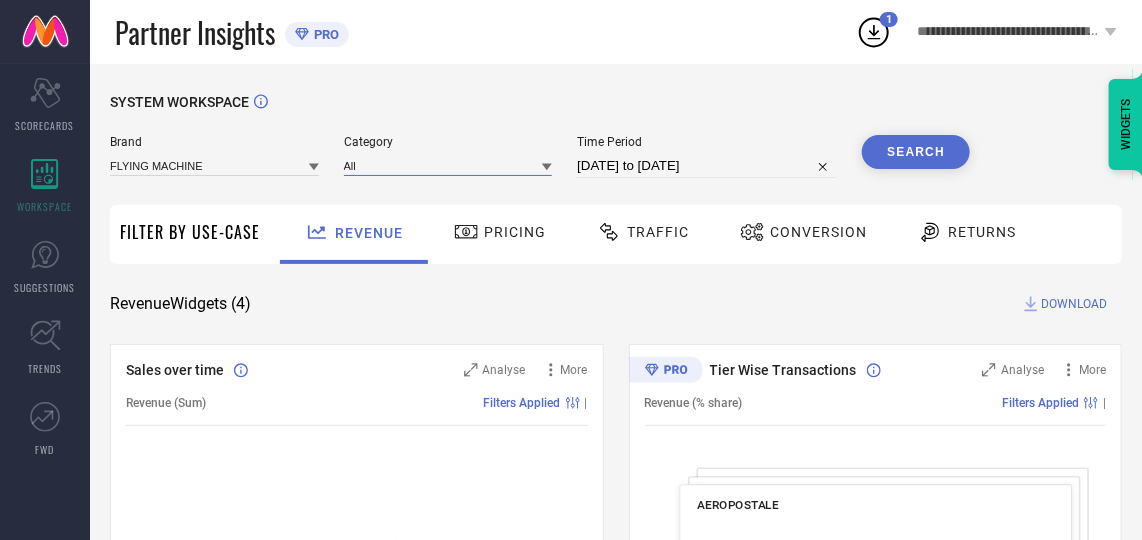 type 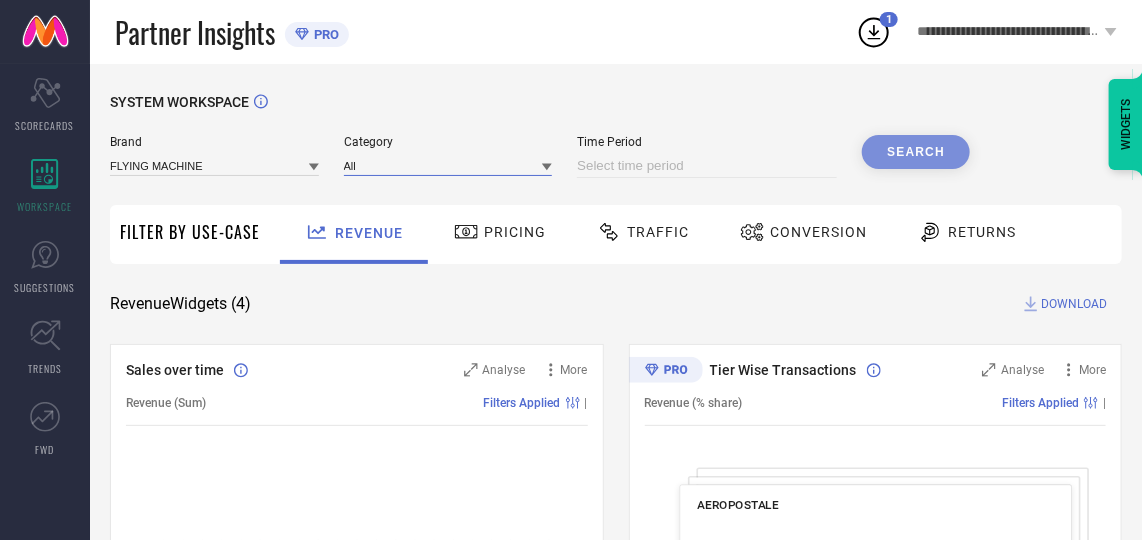 select on "7" 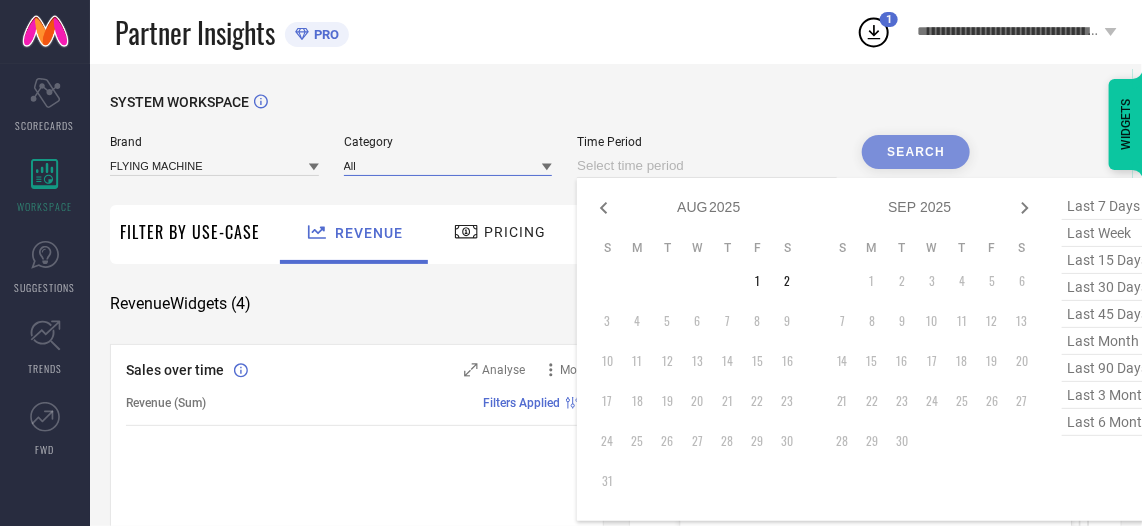 click at bounding box center [707, 166] 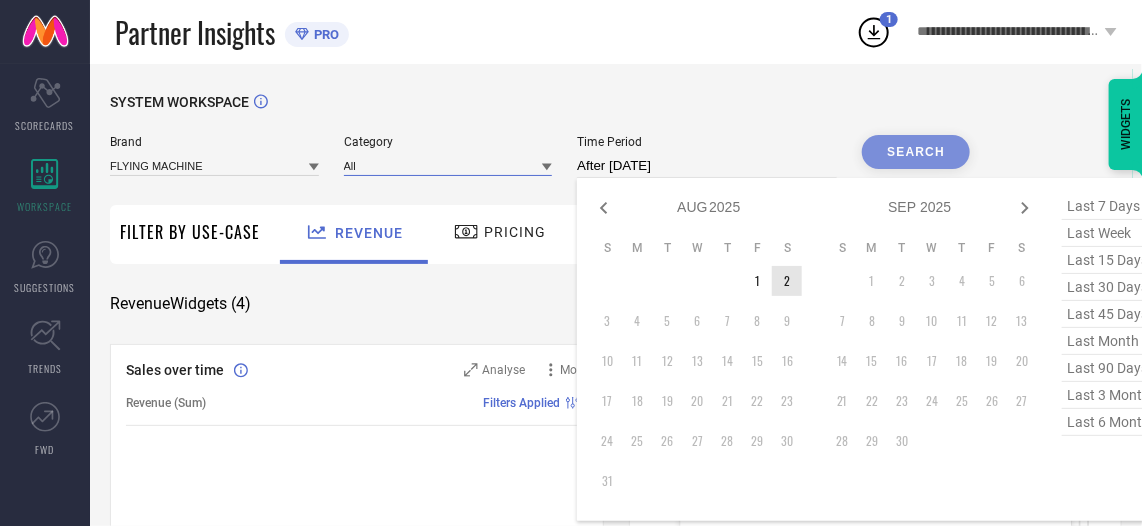 click on "2" at bounding box center [787, 281] 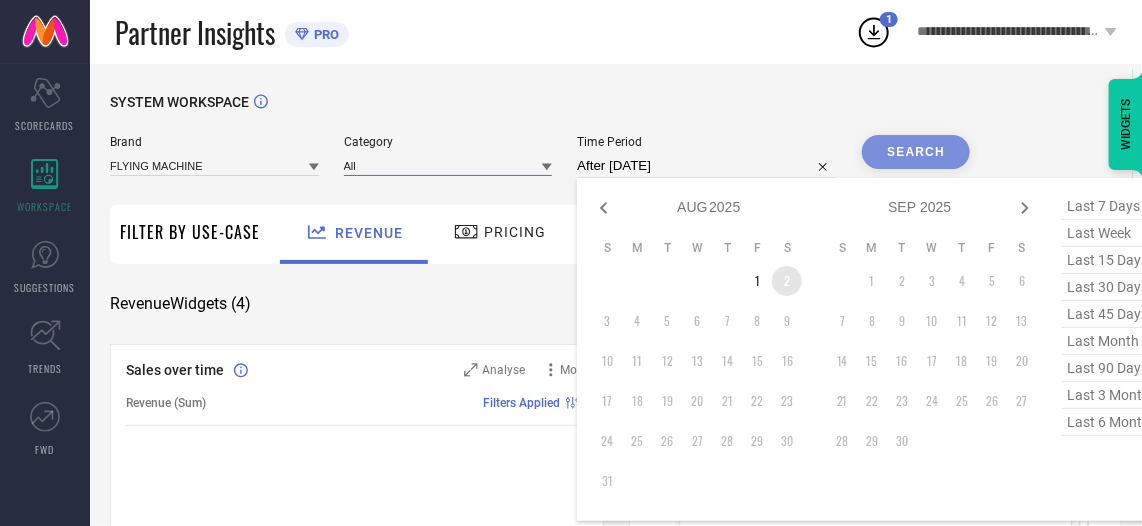type on "02-08-2025 to 02-08-2025" 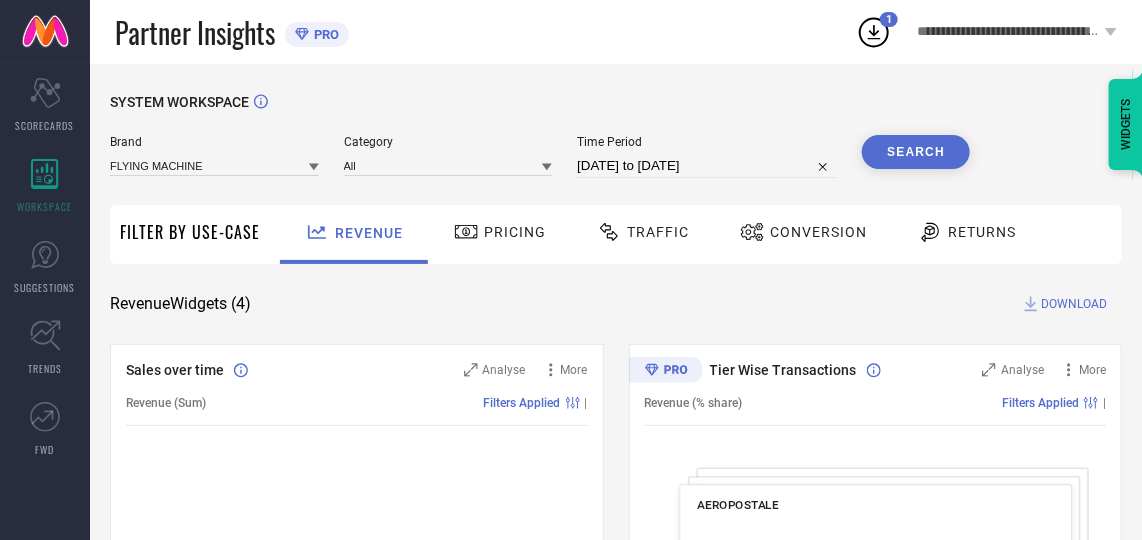 click on "Conversion" at bounding box center (818, 232) 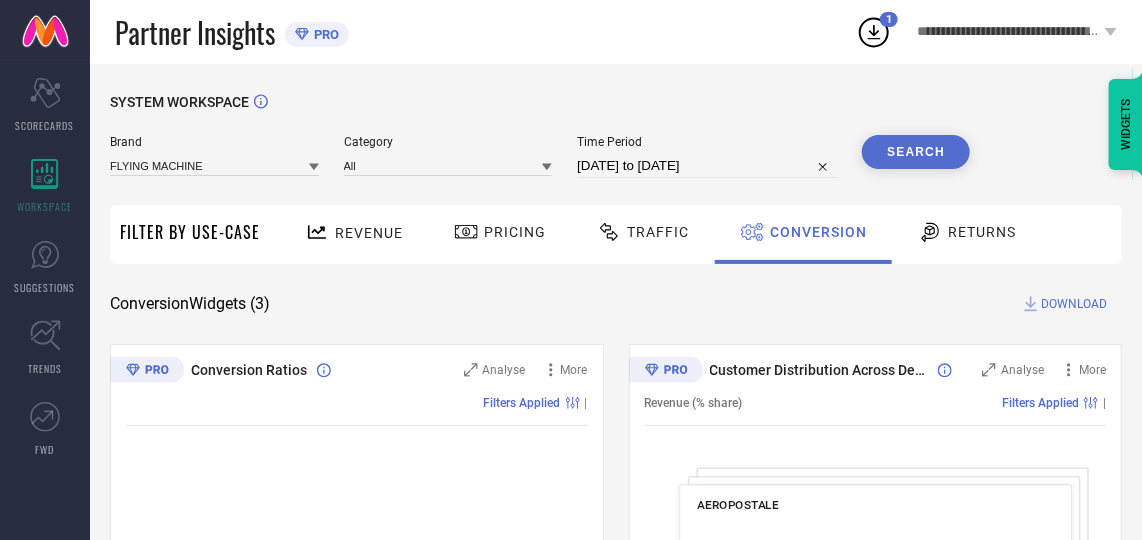 click on "Search" at bounding box center [916, 152] 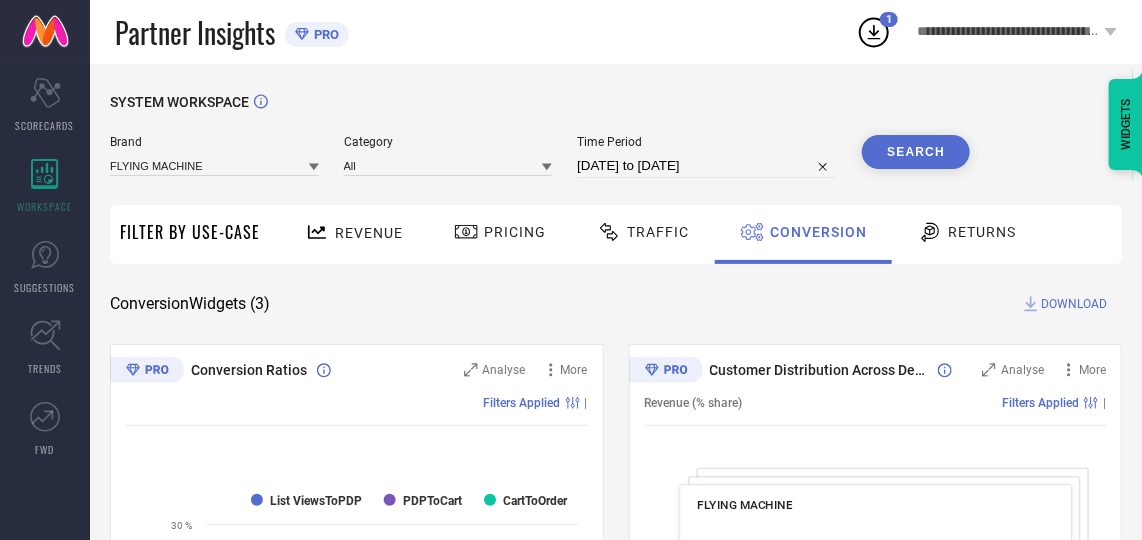 click on "DOWNLOAD" at bounding box center [1074, 304] 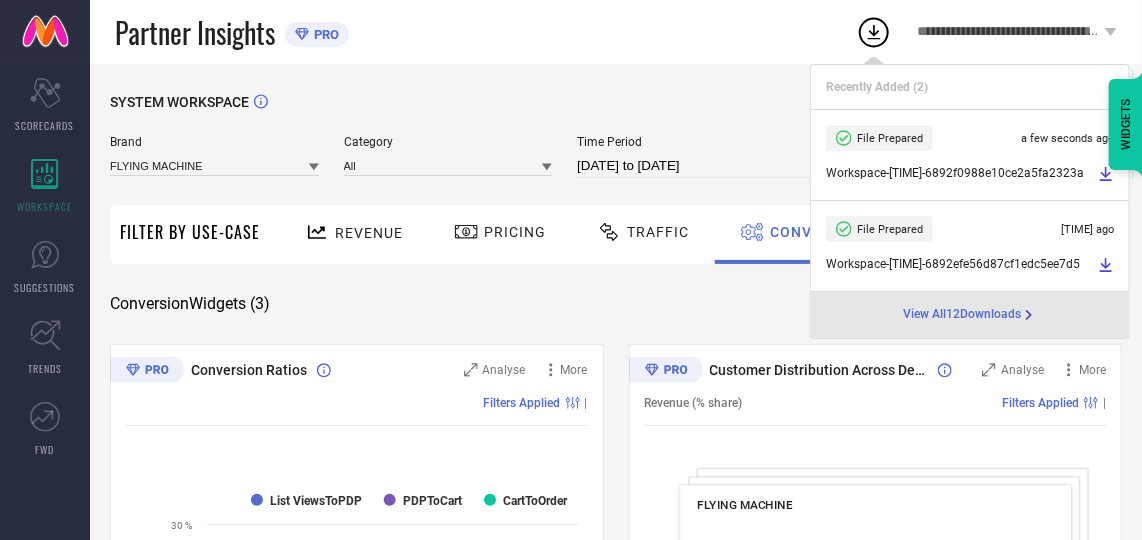 click on "02-08-2025 to 02-08-2025" at bounding box center (707, 166) 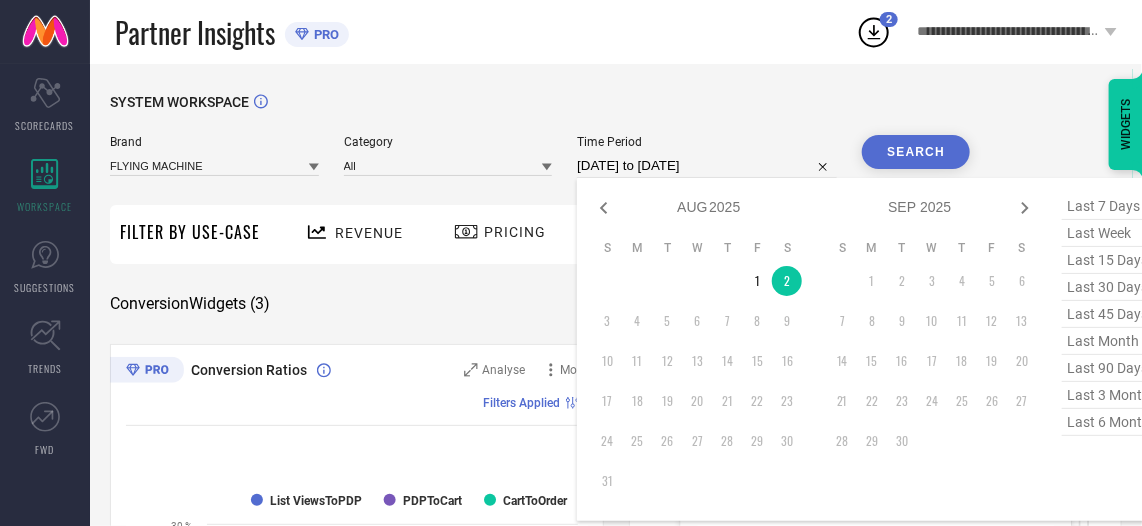 click on "3" at bounding box center [607, 321] 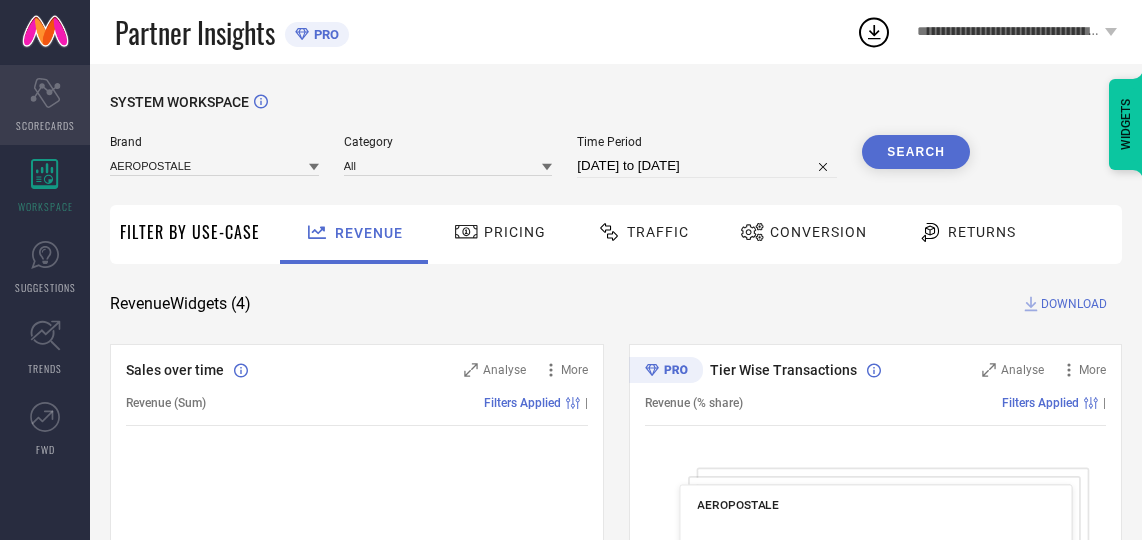 scroll, scrollTop: 0, scrollLeft: 0, axis: both 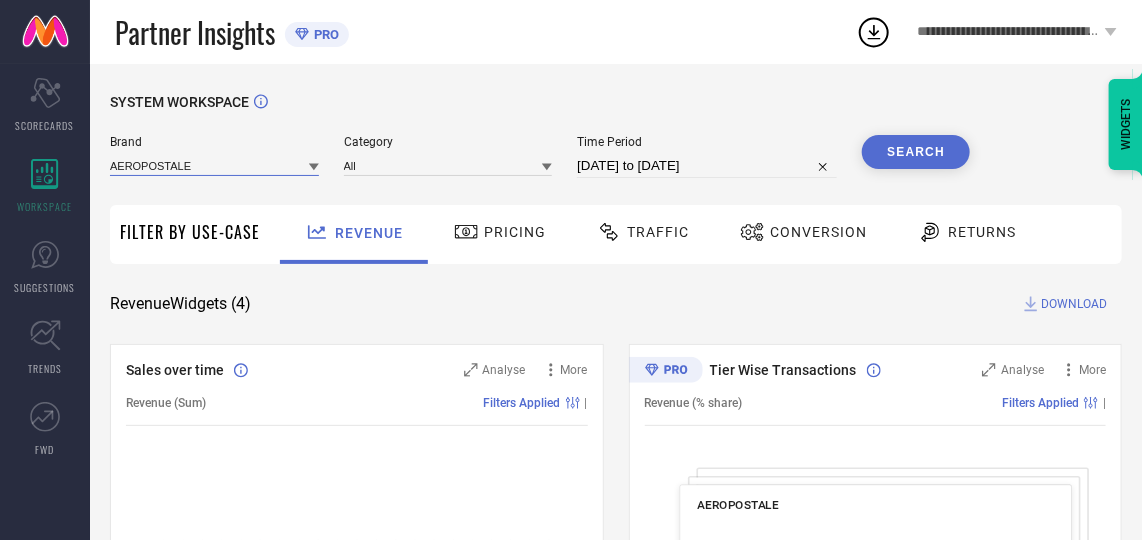 click at bounding box center (214, 165) 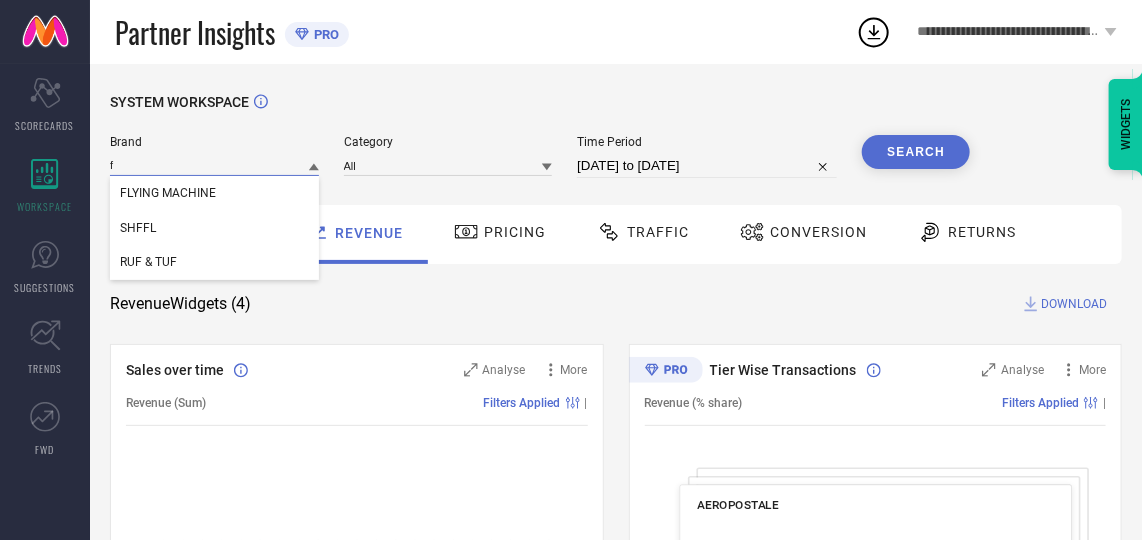 type on "fl" 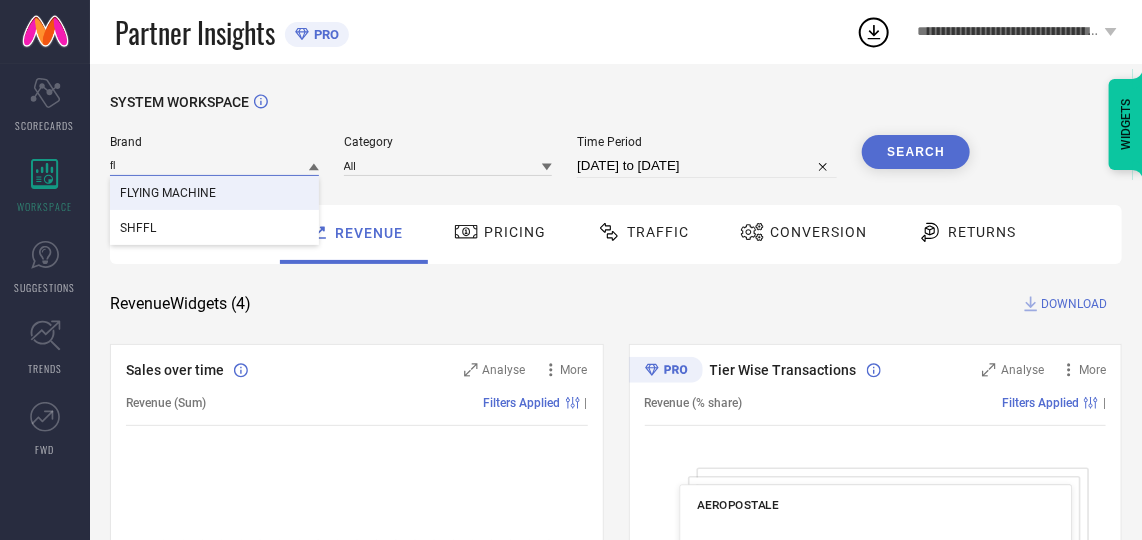 type 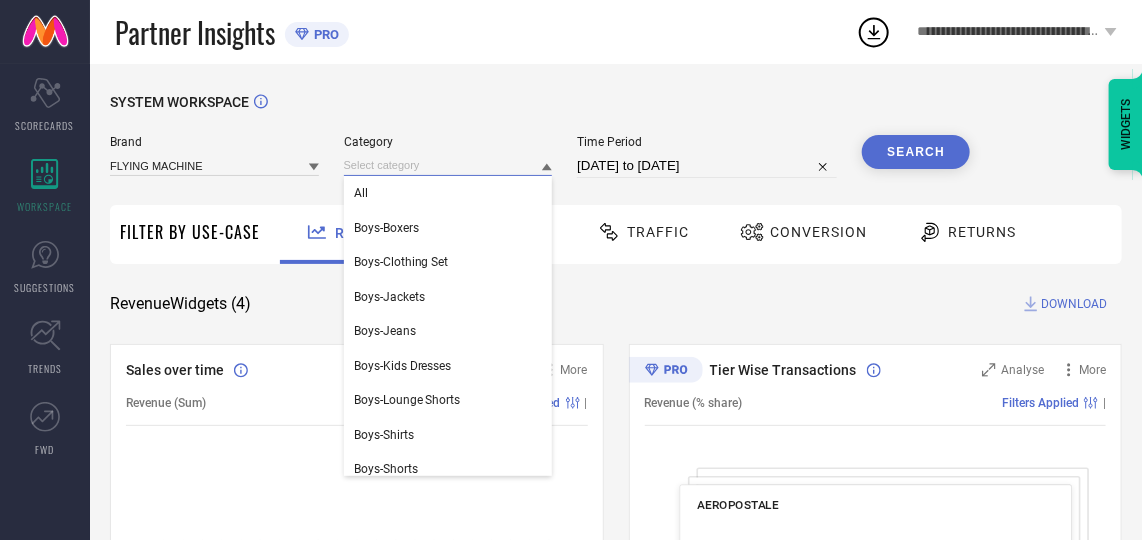 click at bounding box center [448, 165] 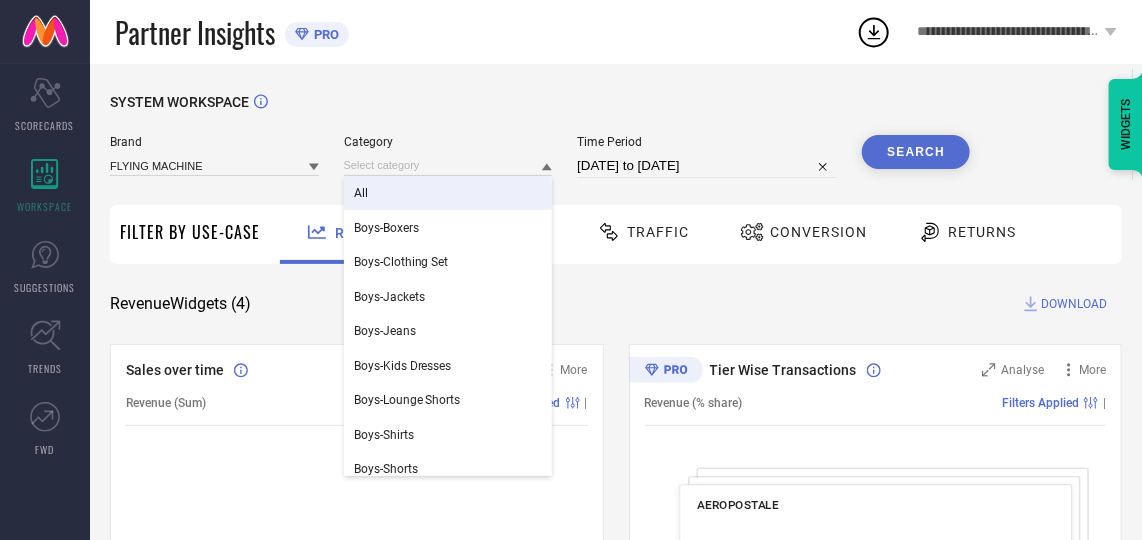 click on "All" at bounding box center [448, 193] 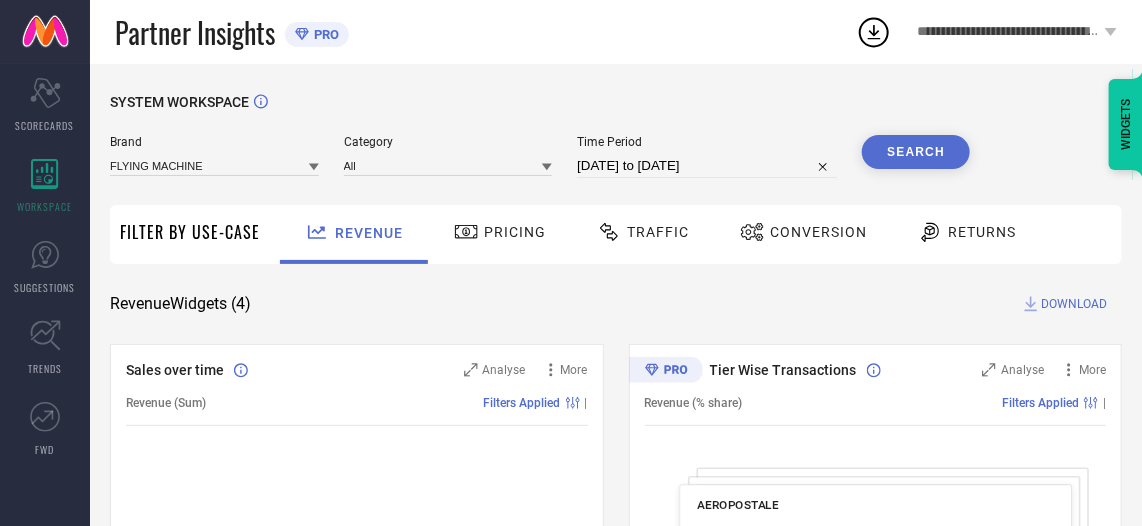 click on "[DATE] to [DATE]" at bounding box center (707, 166) 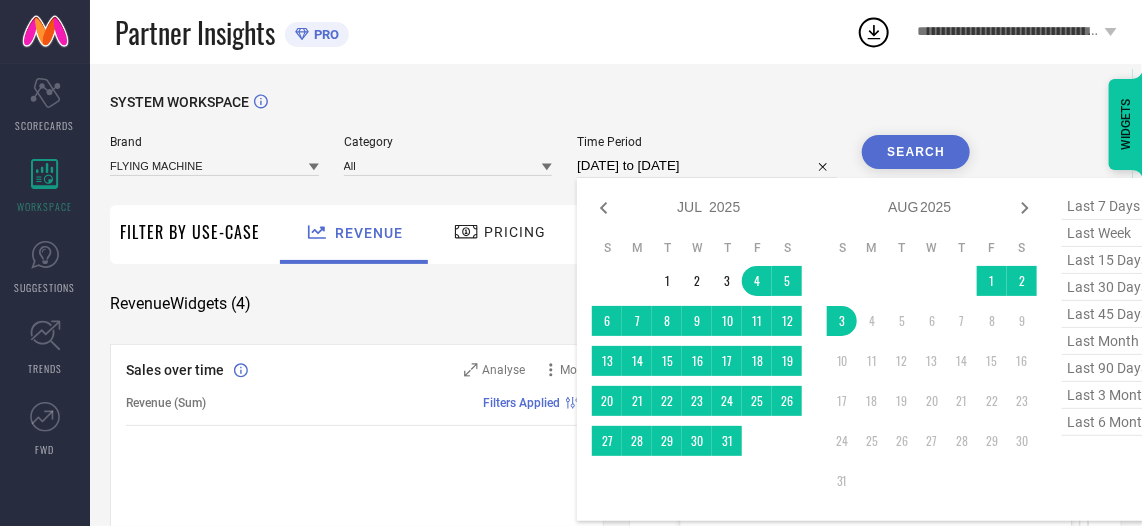 click on "[DATE] to [DATE]" at bounding box center (707, 166) 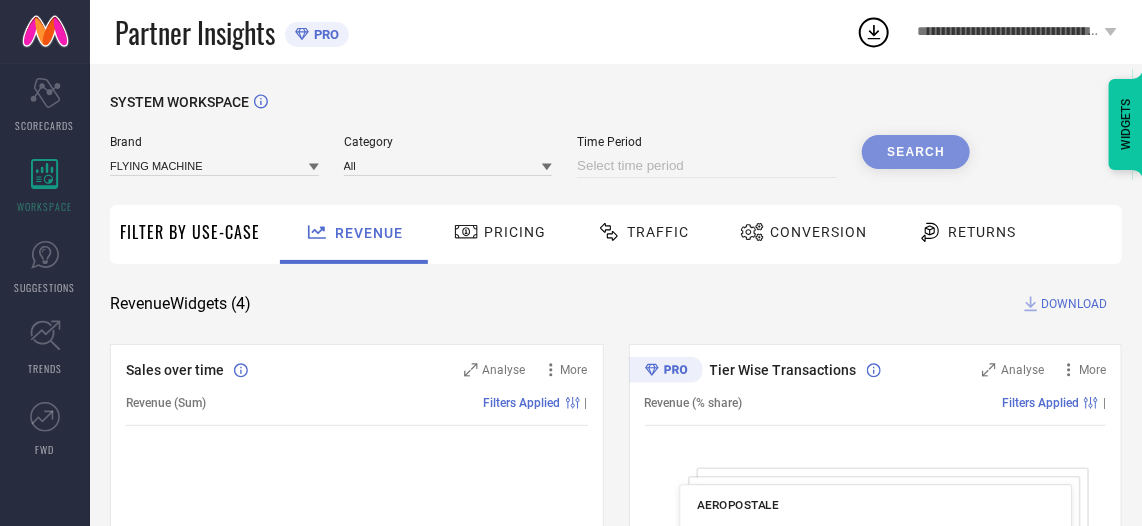 click at bounding box center (707, 166) 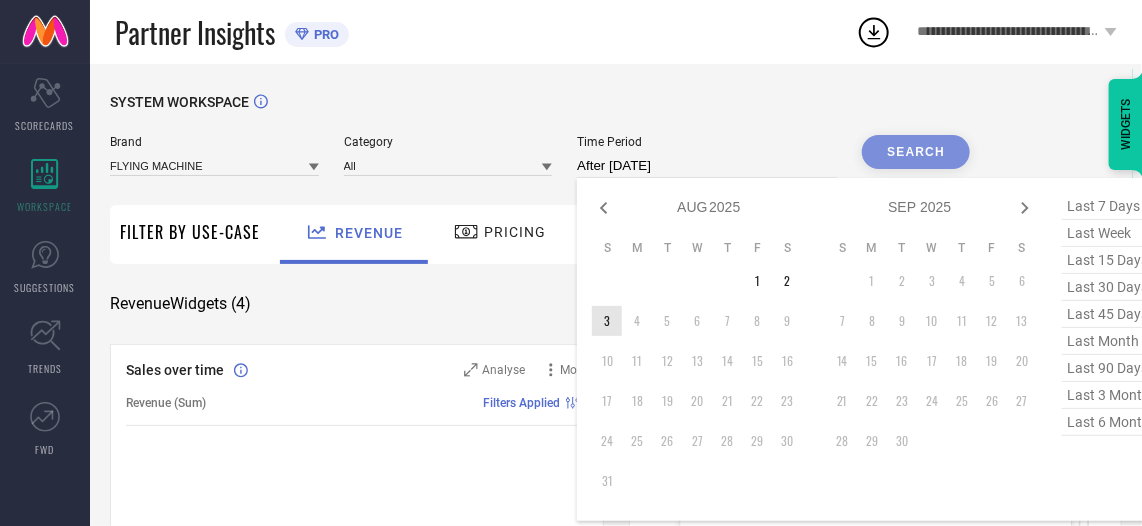 click on "3" at bounding box center [607, 321] 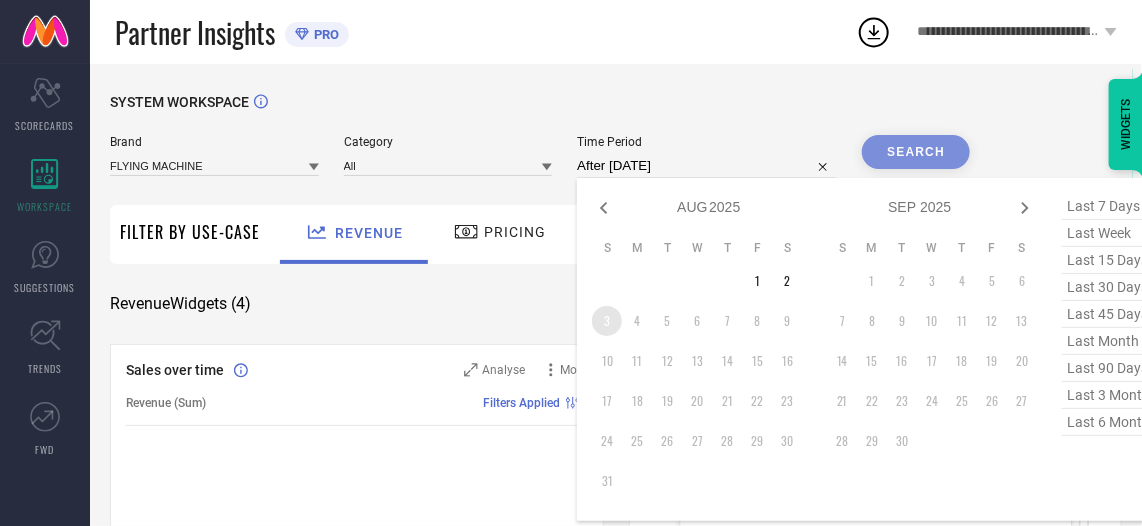 type on "[DATE] to [DATE]" 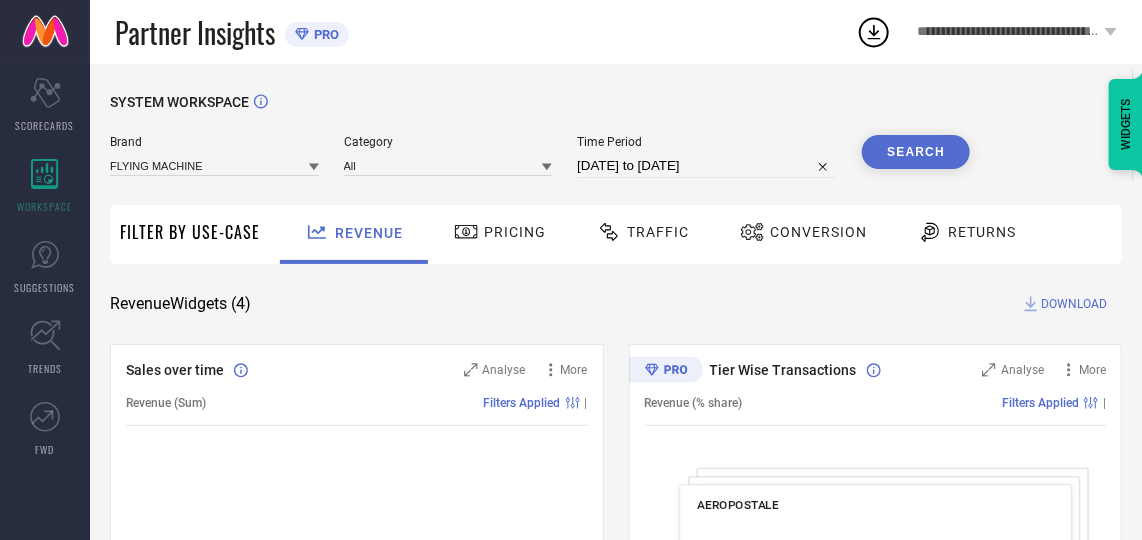click on "Conversion" at bounding box center [803, 232] 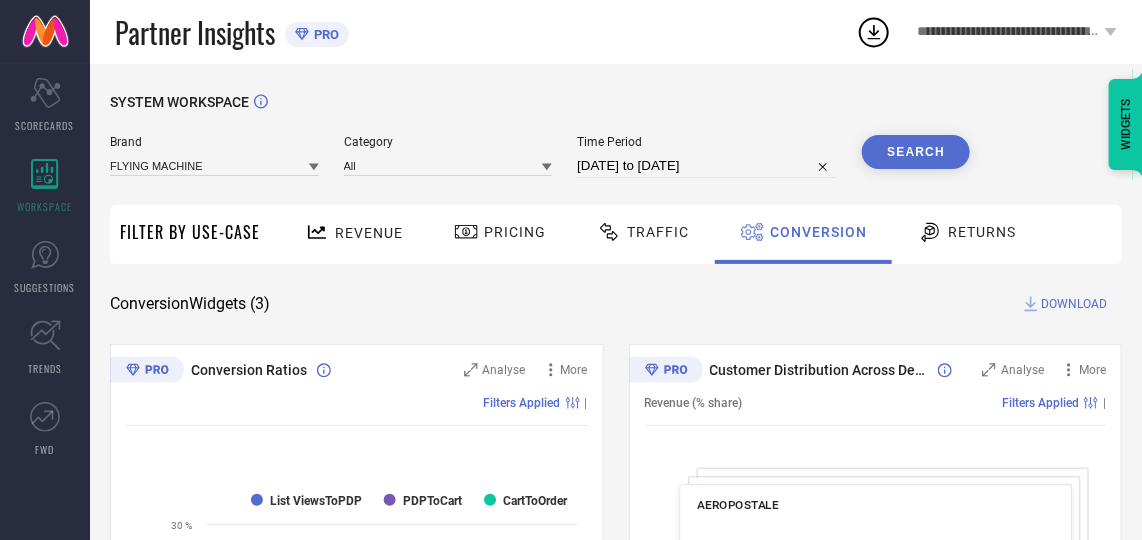 click on "Search" at bounding box center [916, 152] 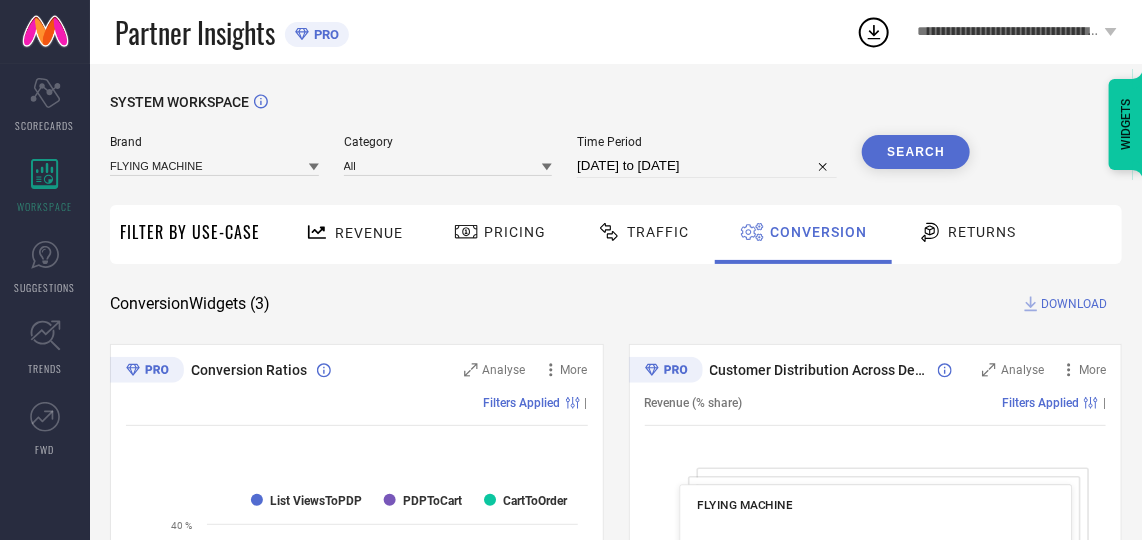 click on "DOWNLOAD" at bounding box center (1074, 304) 